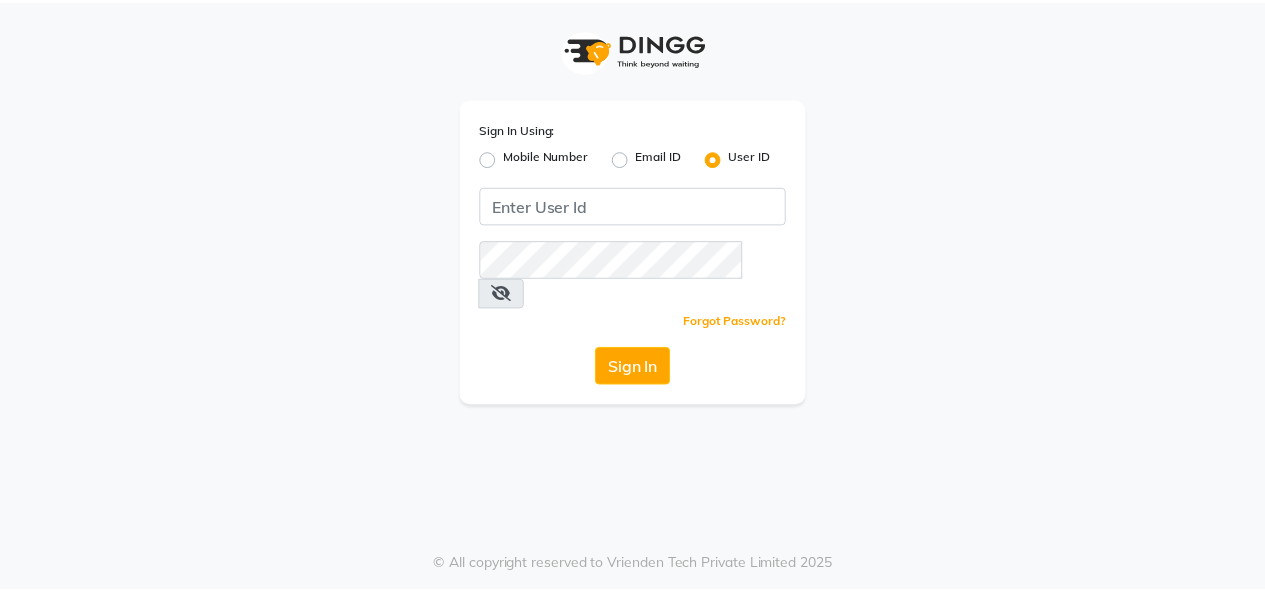 scroll, scrollTop: 0, scrollLeft: 0, axis: both 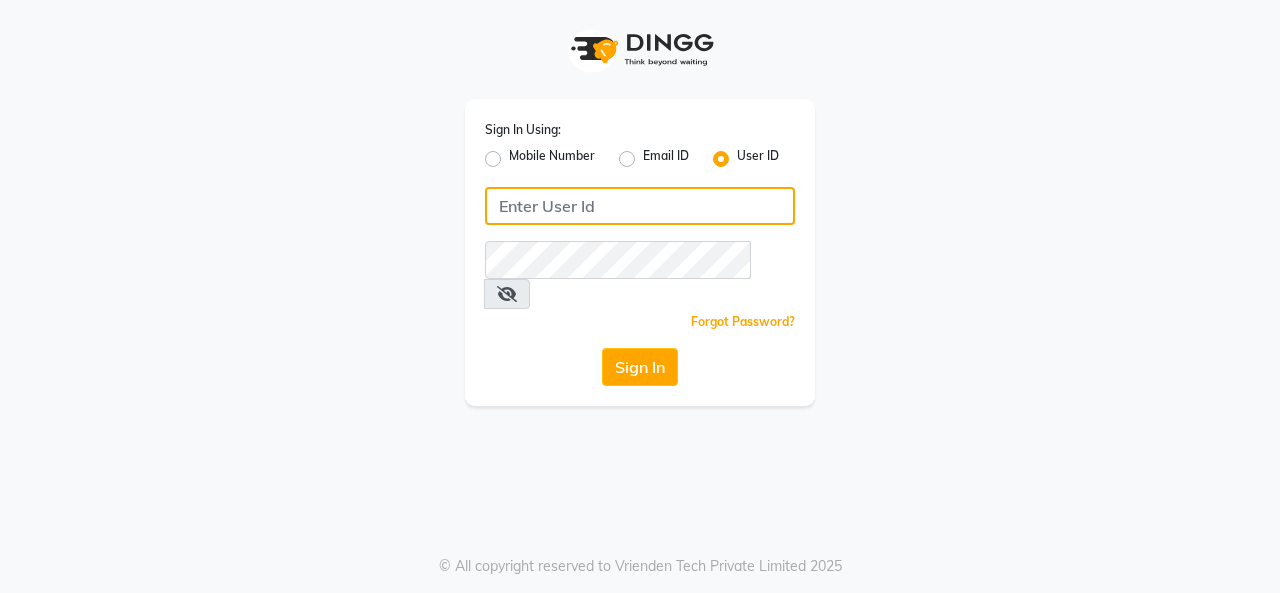 click 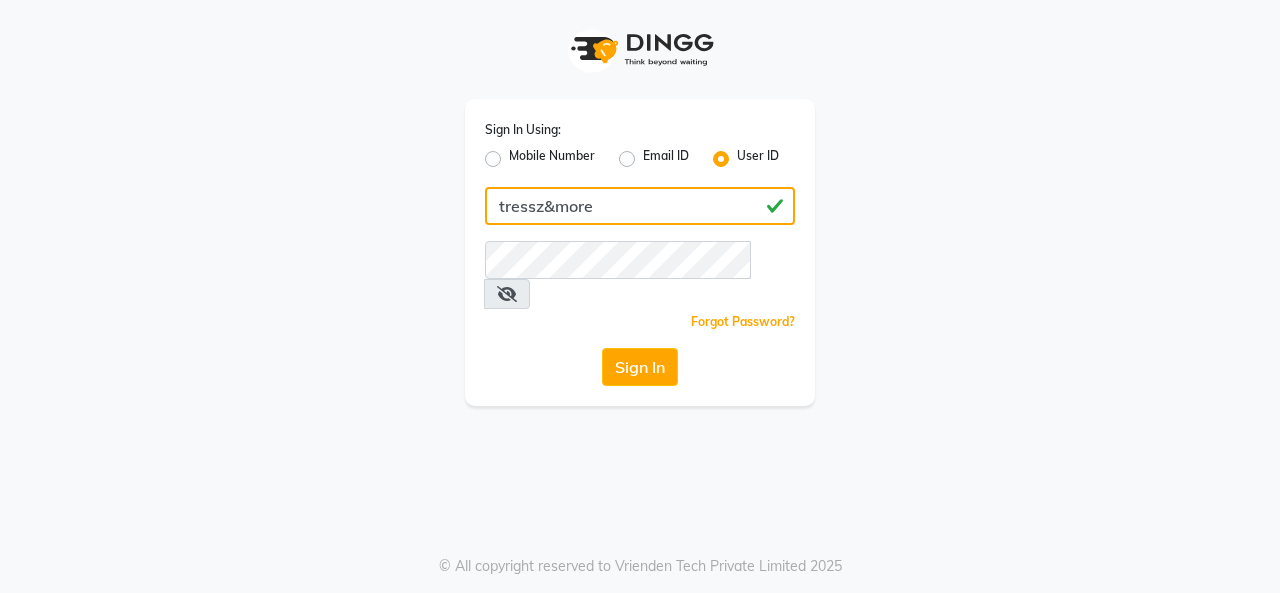 click on "tressz&more" 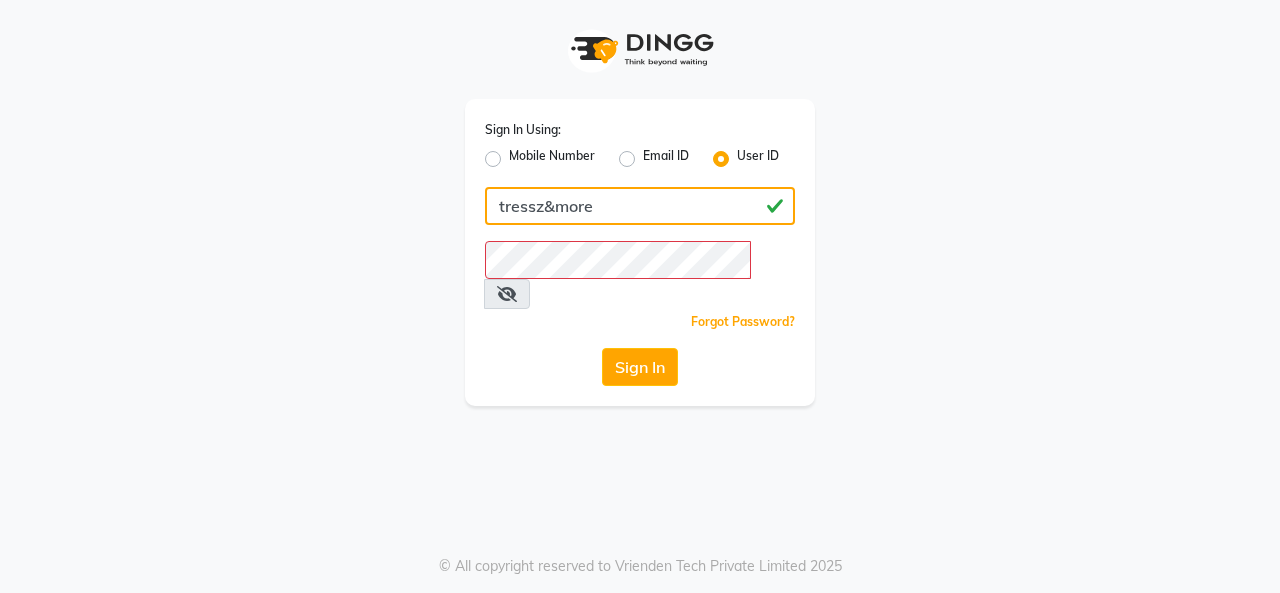 click on "tressz&more" 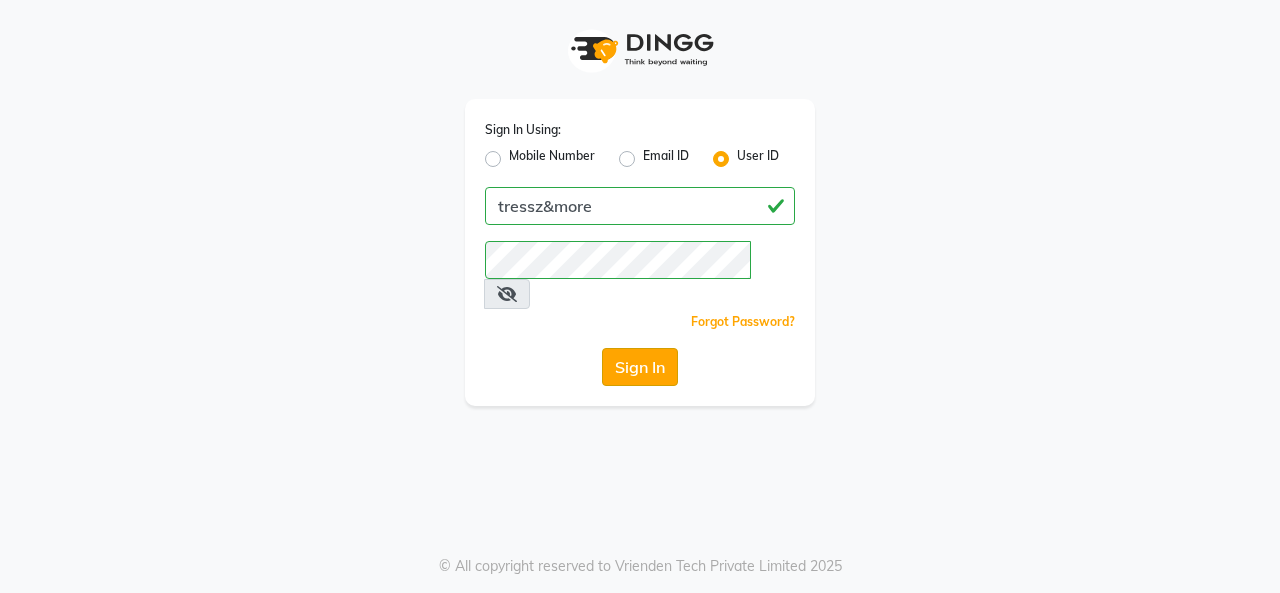 click on "Sign In" 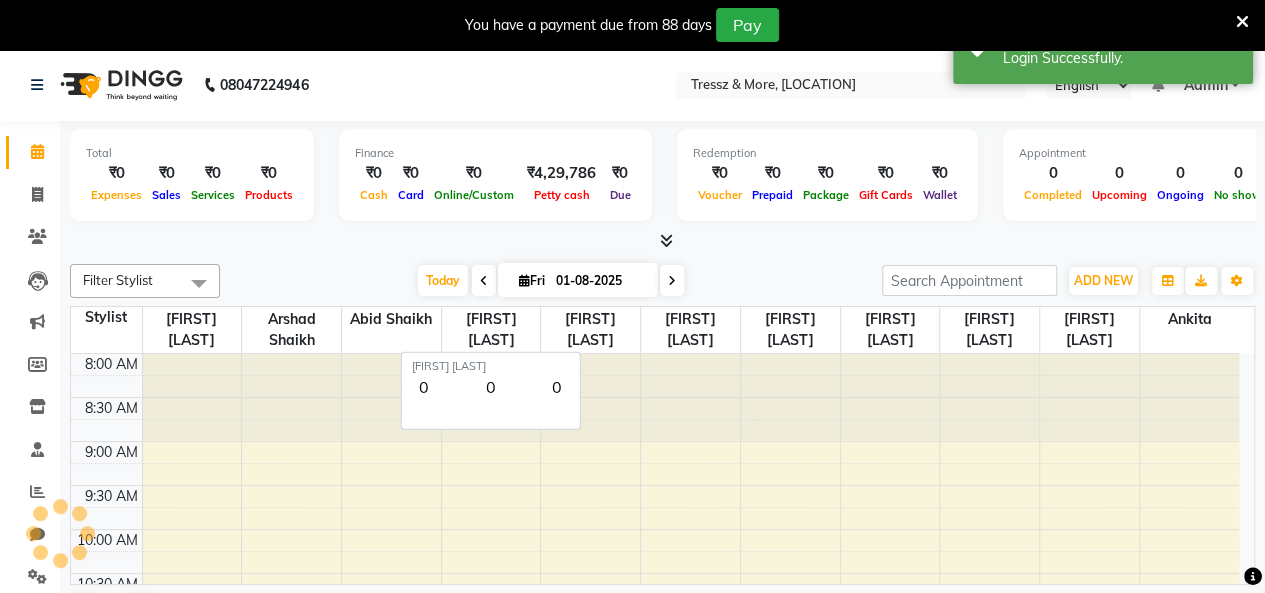 scroll, scrollTop: 348, scrollLeft: 0, axis: vertical 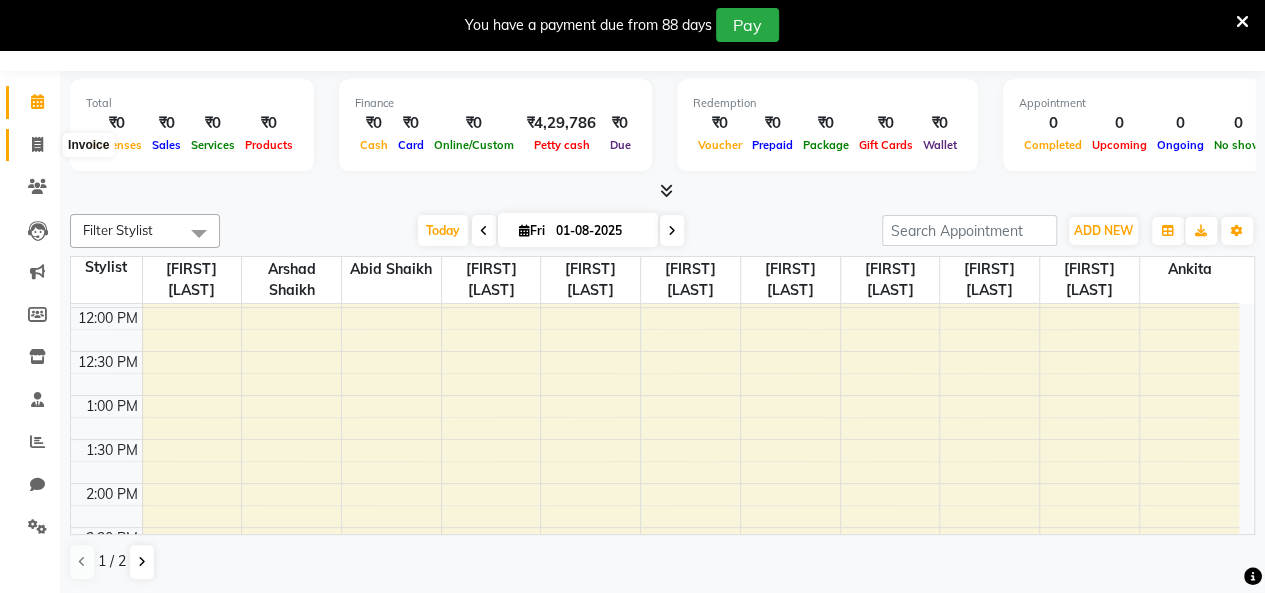 click 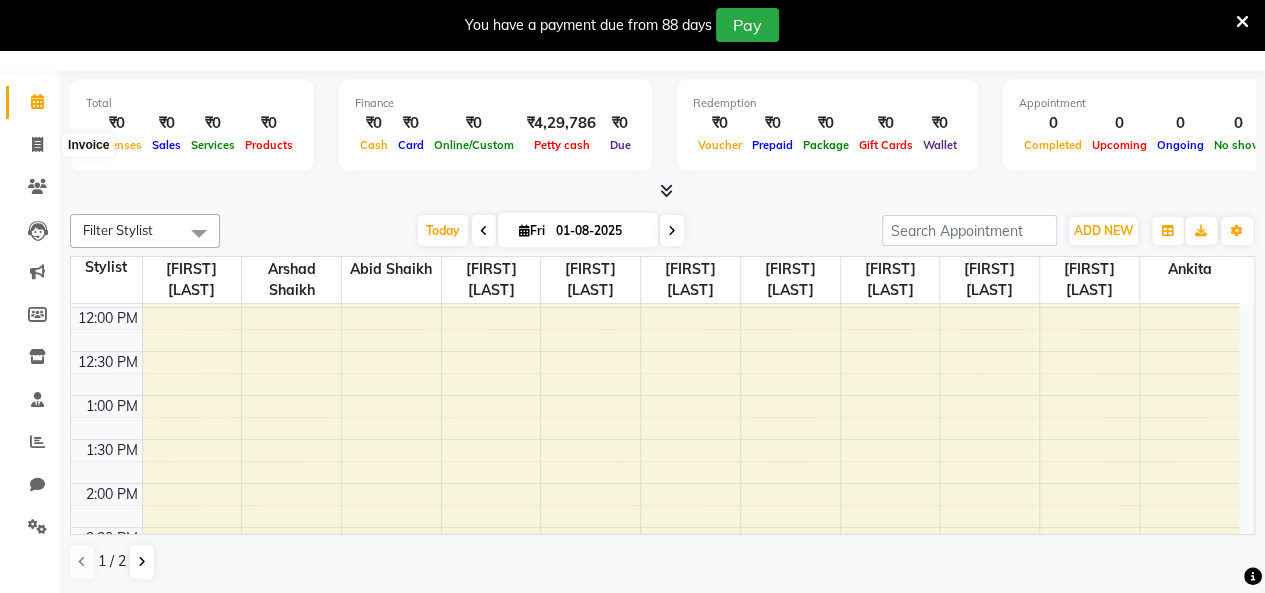 select on "service" 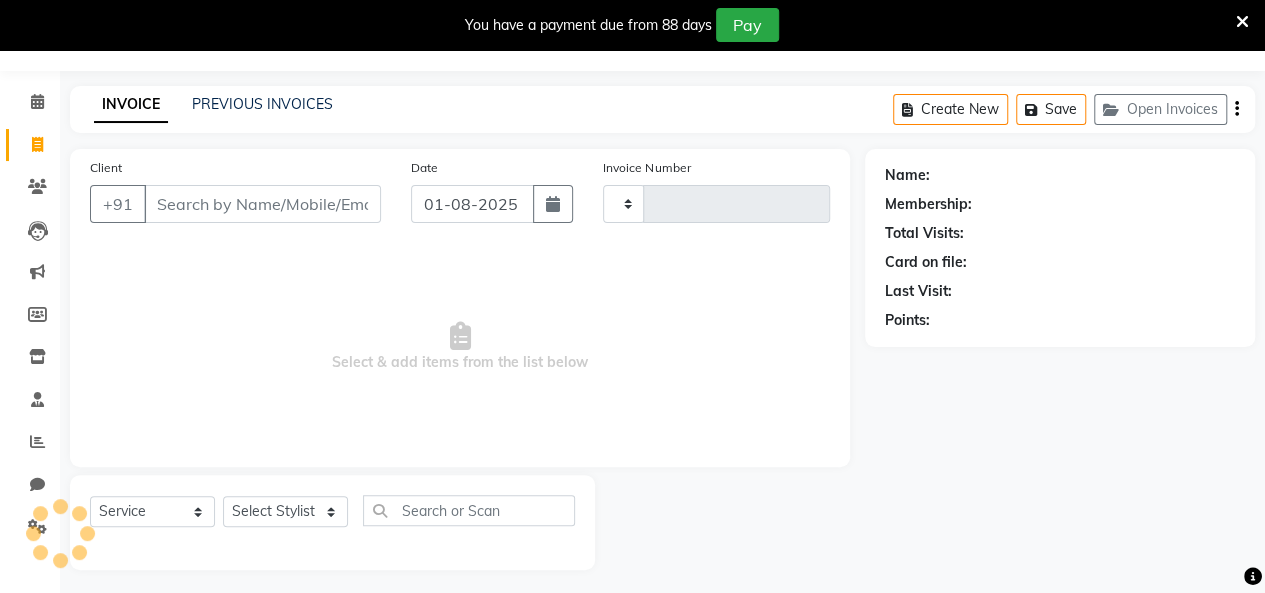 type on "1595" 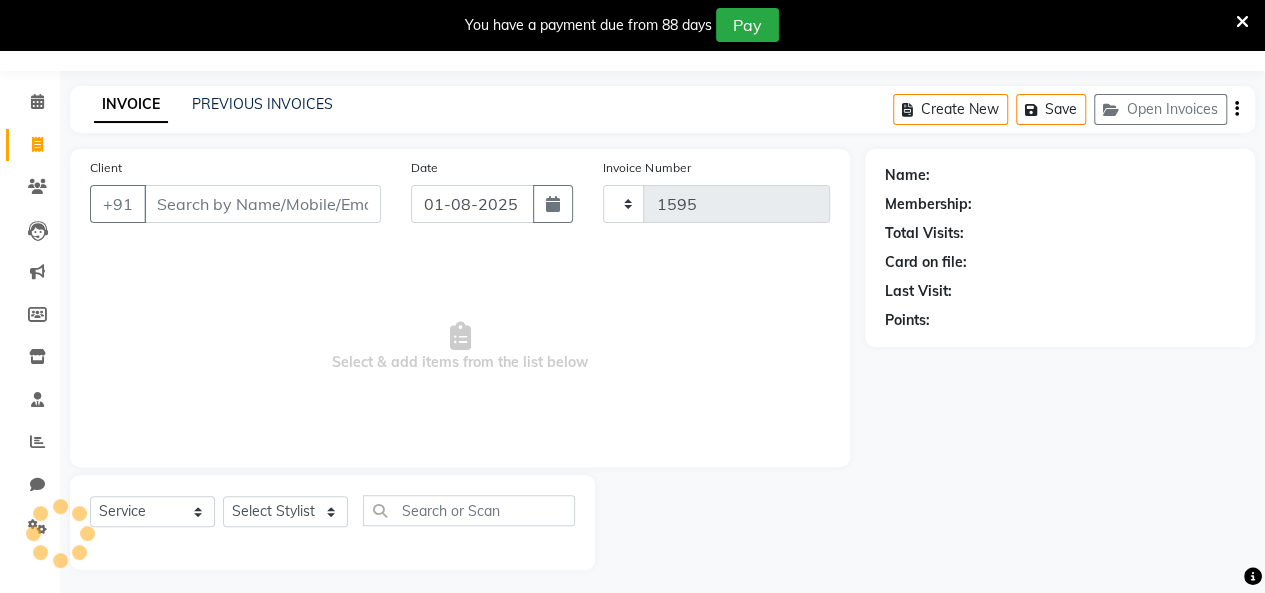 select on "3037" 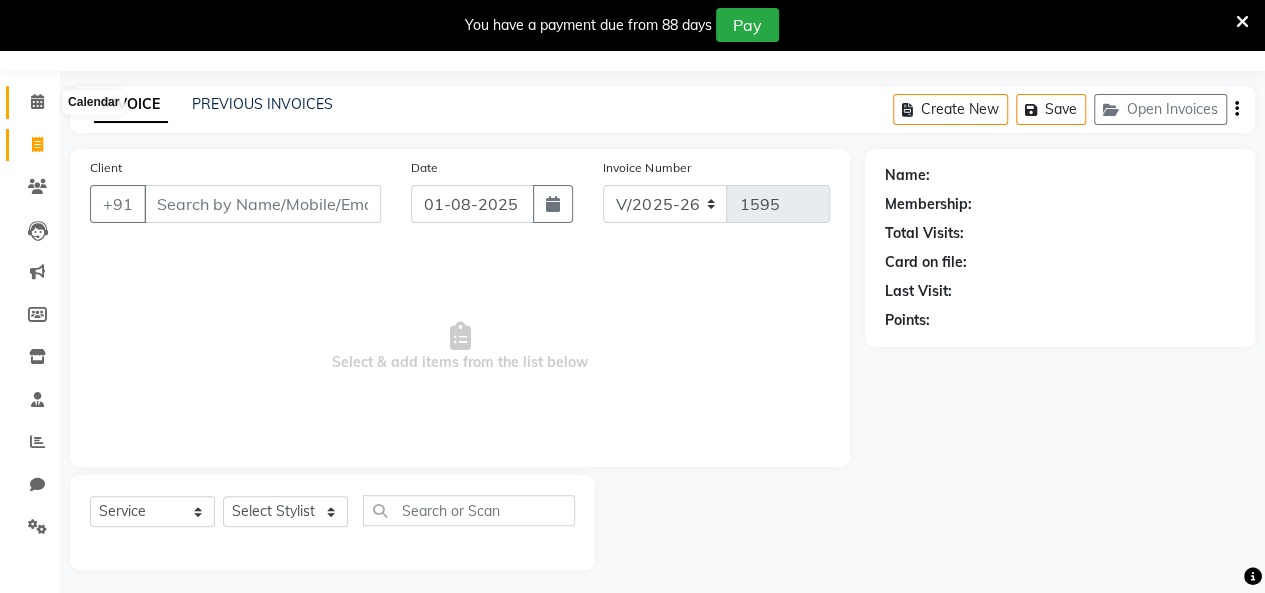 click 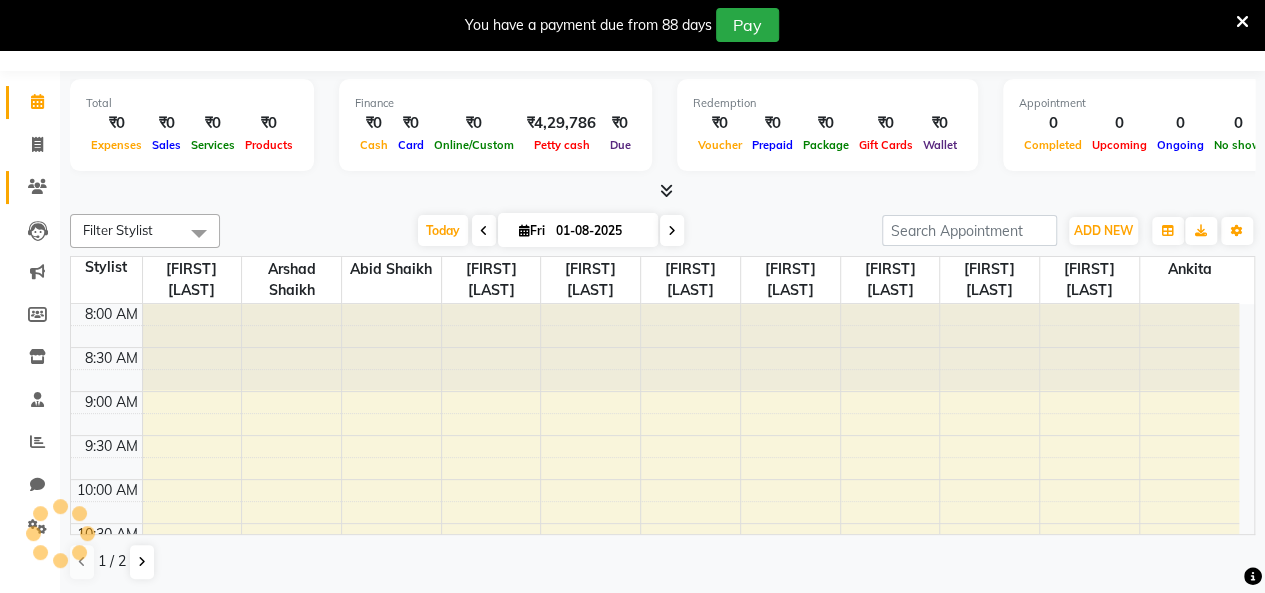 scroll, scrollTop: 49, scrollLeft: 0, axis: vertical 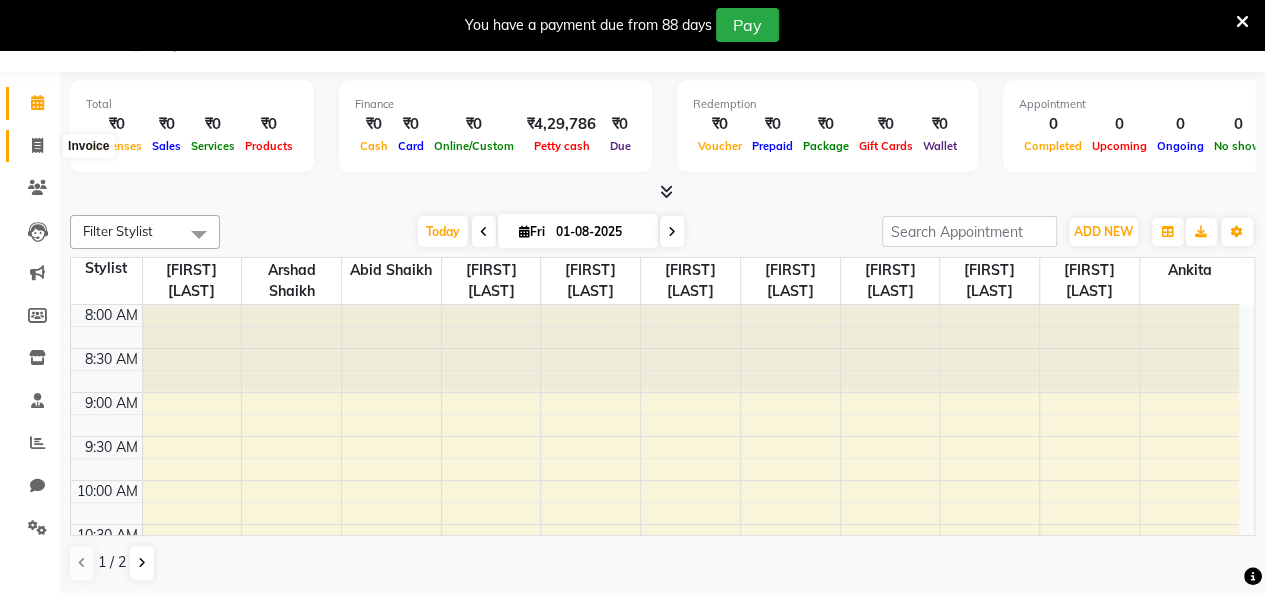 click 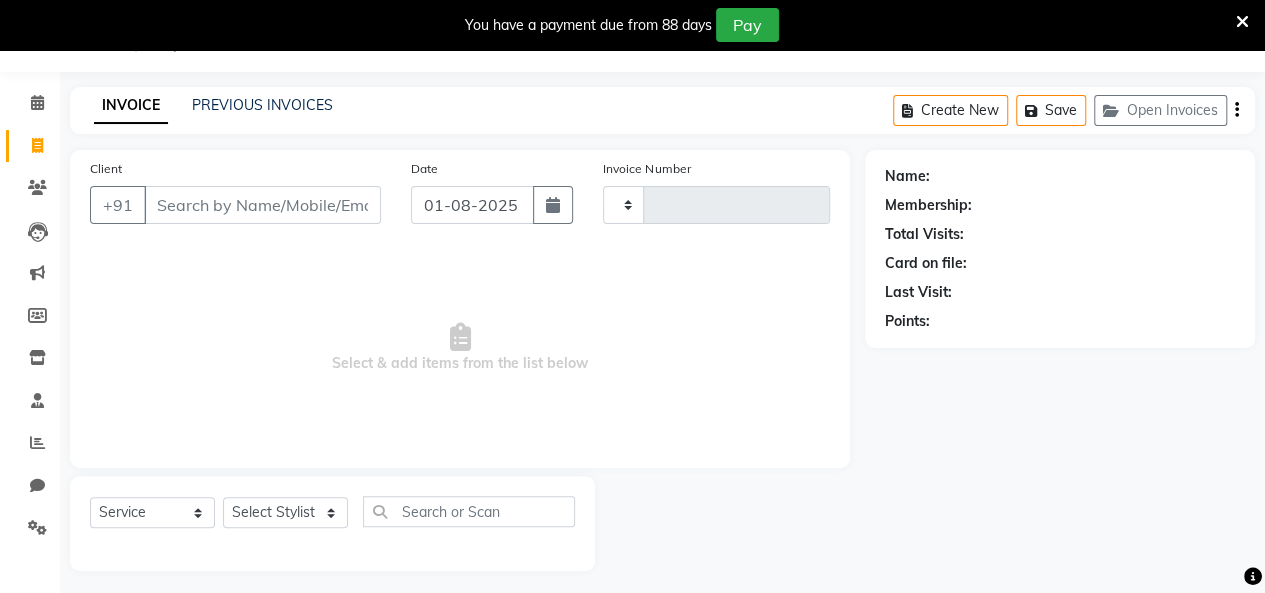 type on "1595" 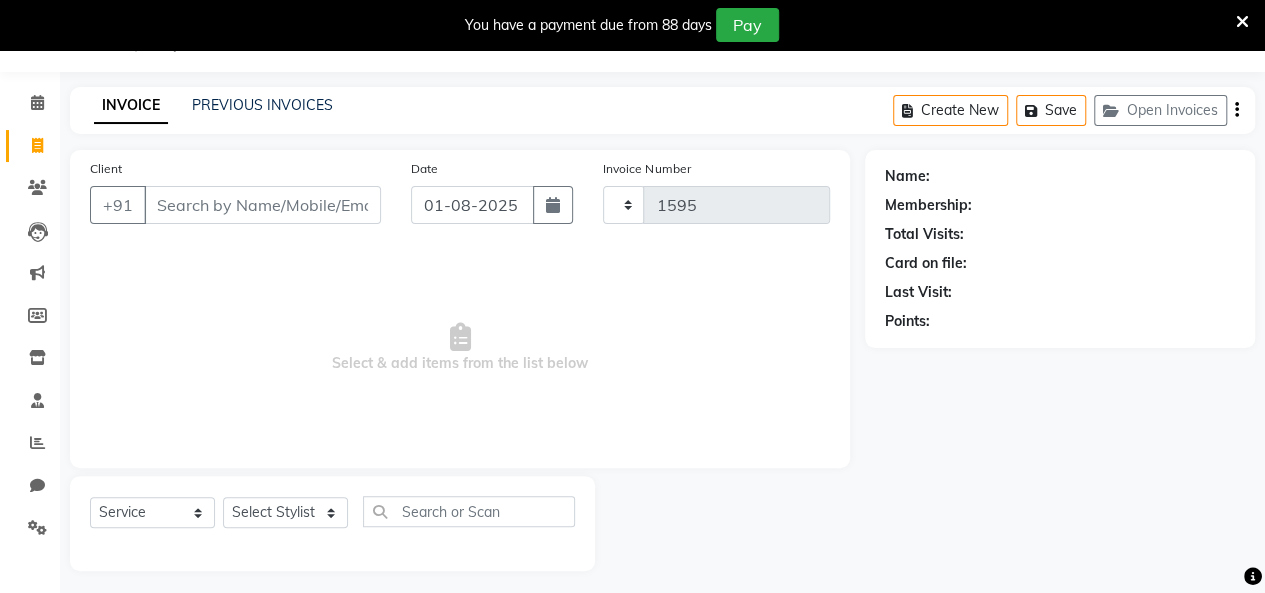 select on "3037" 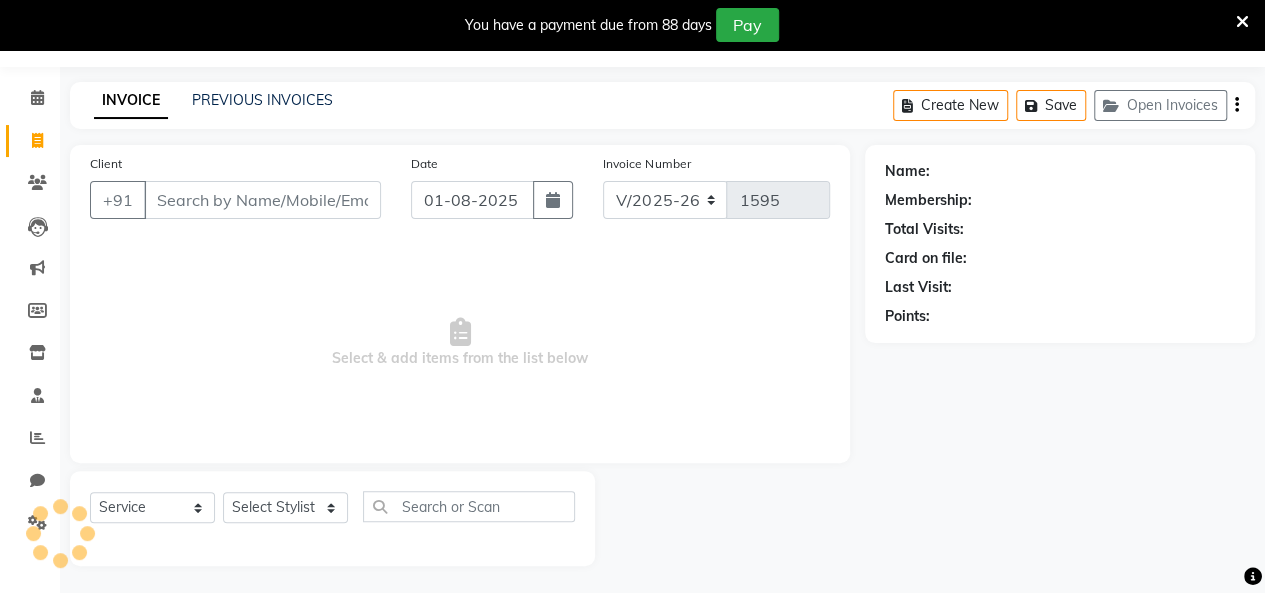 scroll, scrollTop: 56, scrollLeft: 0, axis: vertical 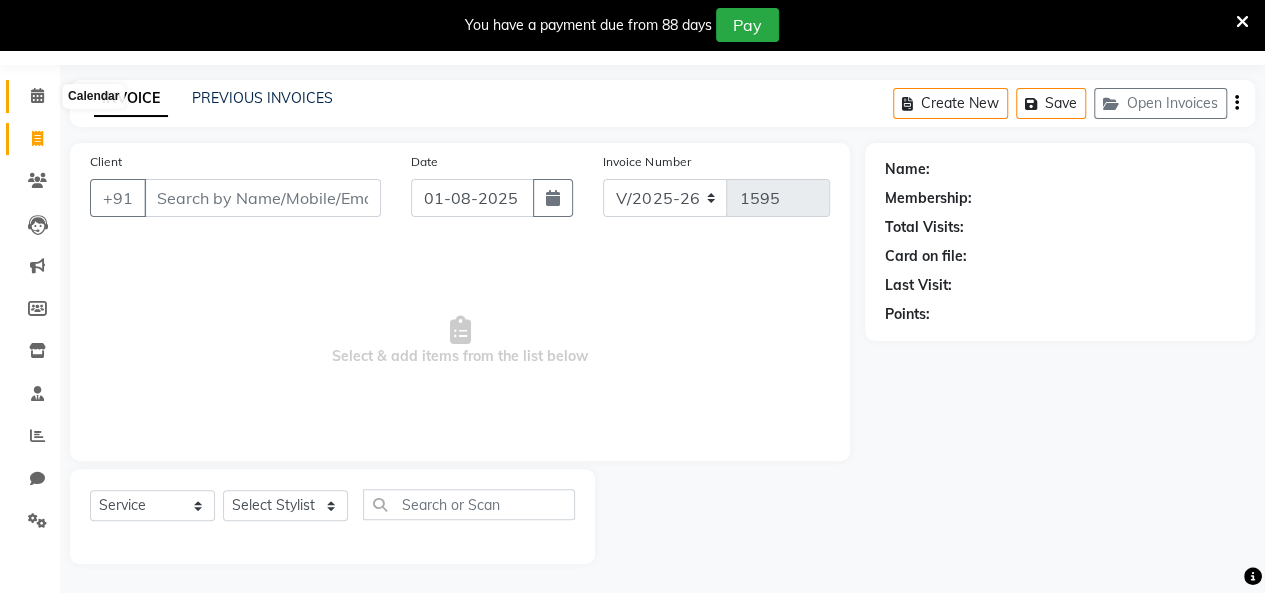 click 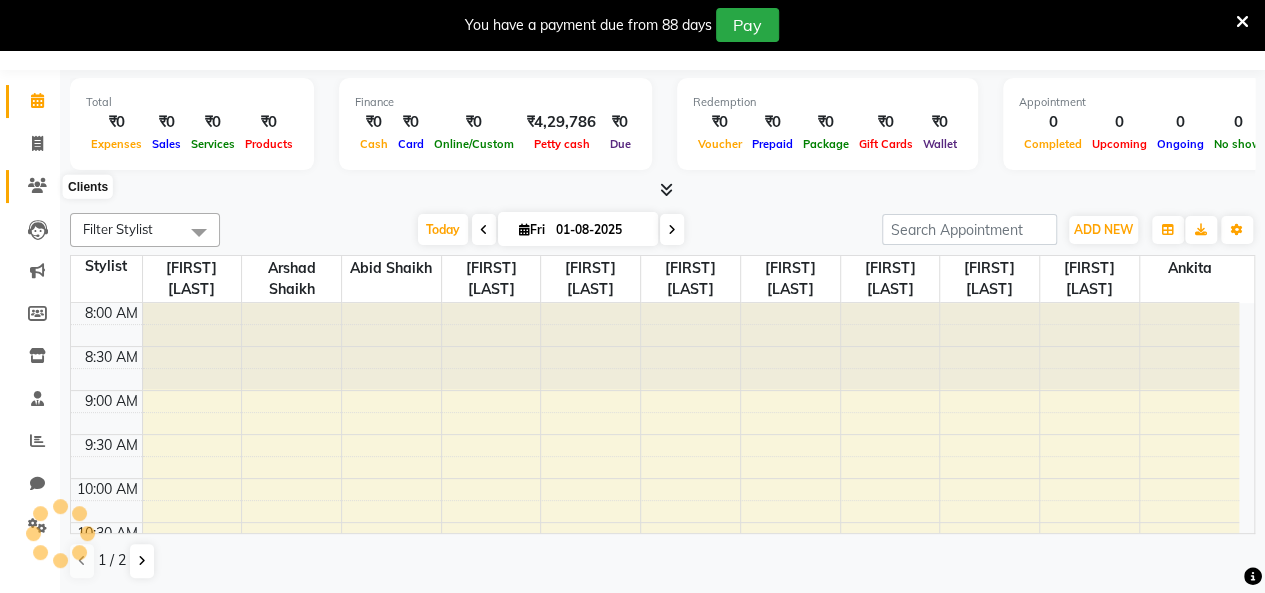 scroll, scrollTop: 49, scrollLeft: 0, axis: vertical 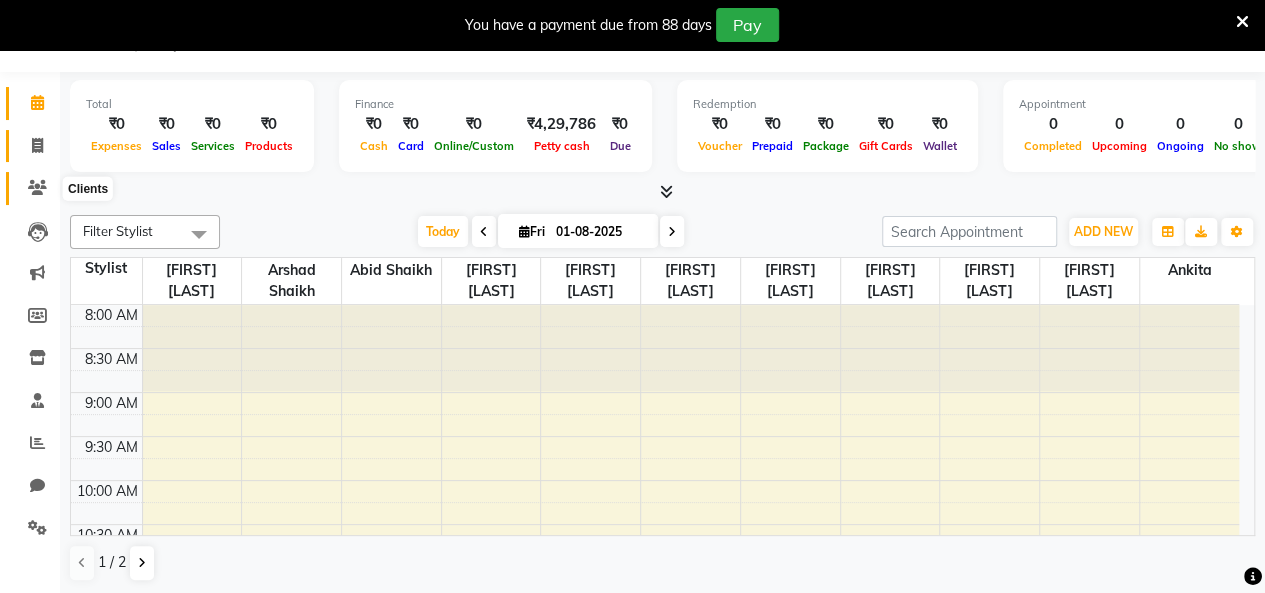 drag, startPoint x: 42, startPoint y: 182, endPoint x: 30, endPoint y: 151, distance: 33.24154 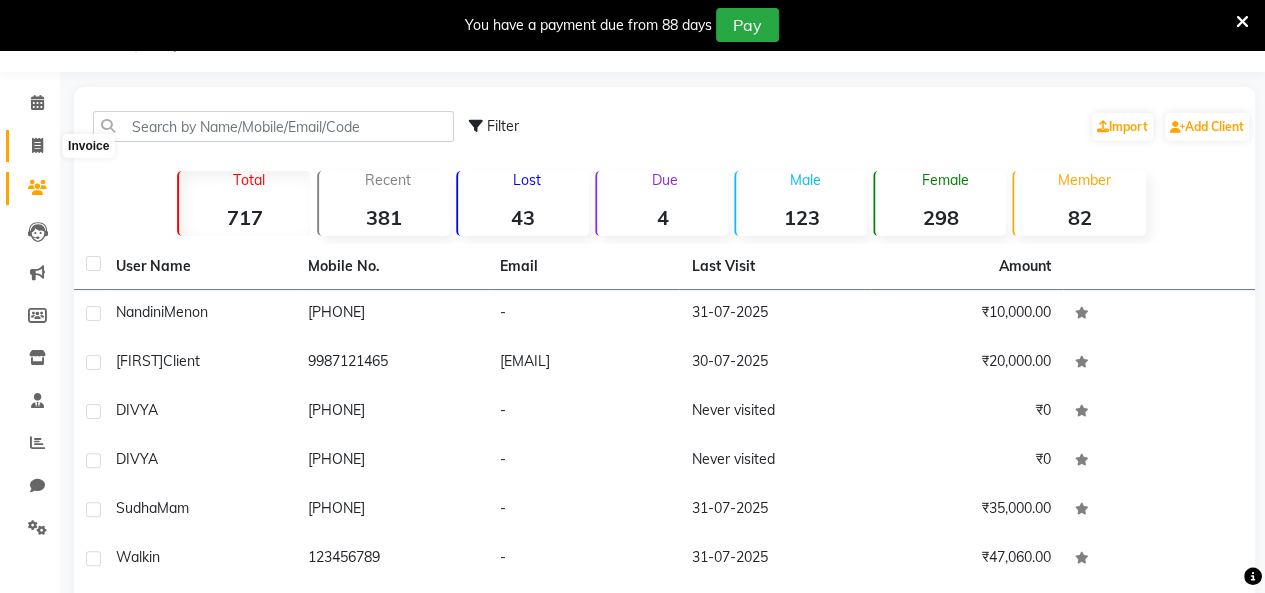 click 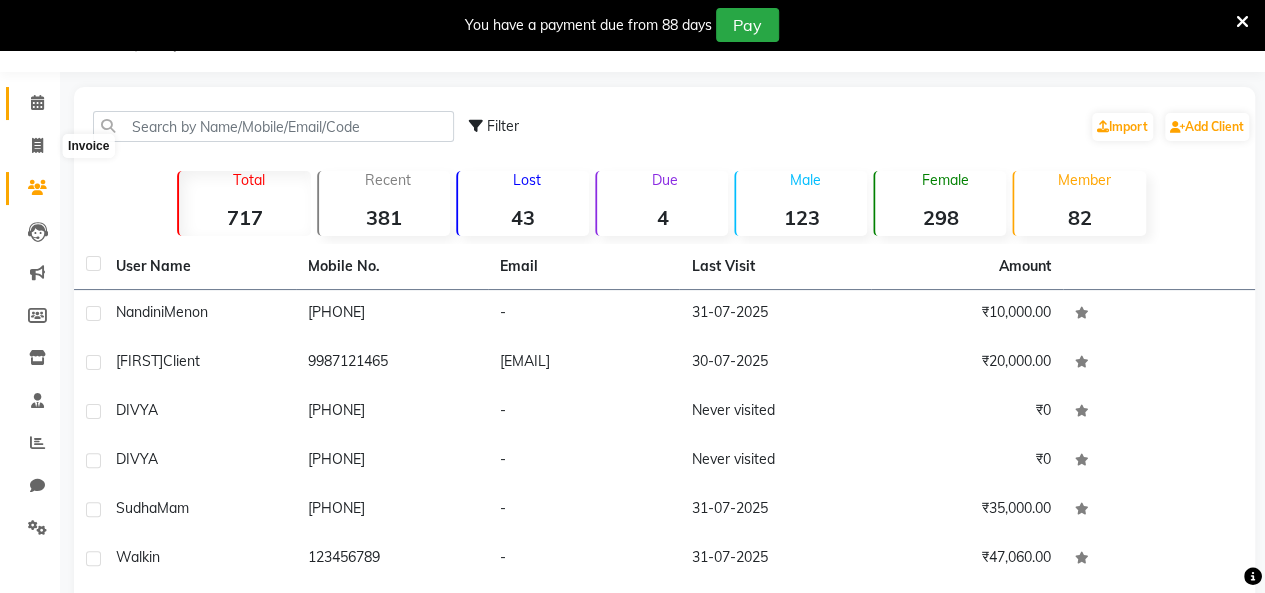 select on "service" 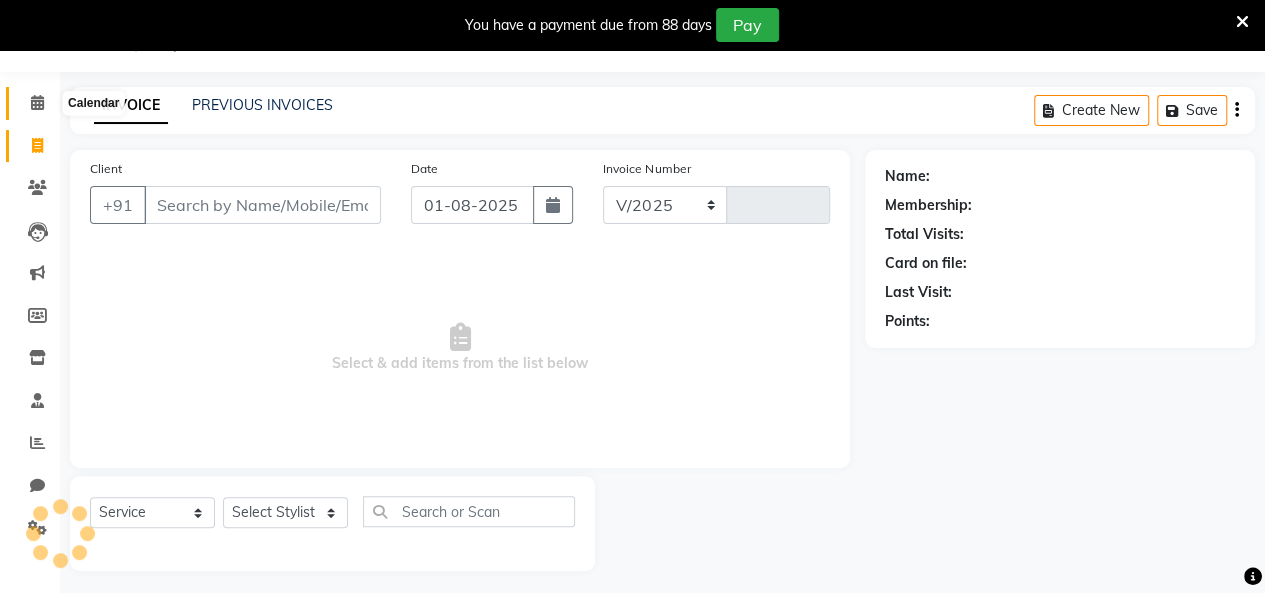 select on "3037" 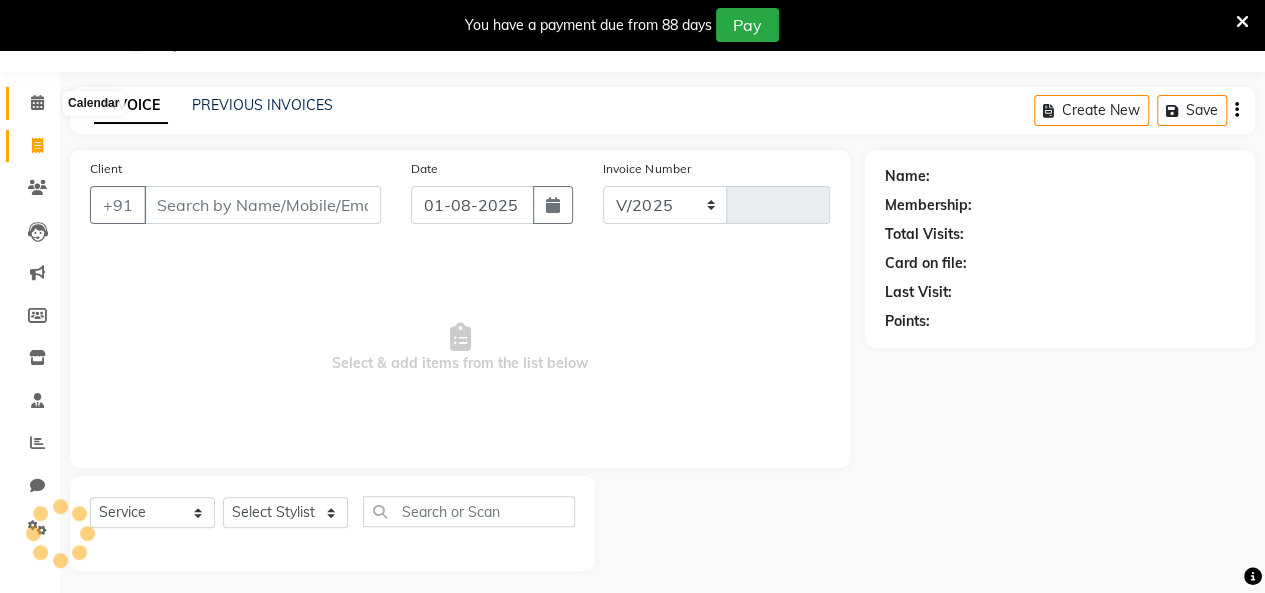 type on "1595" 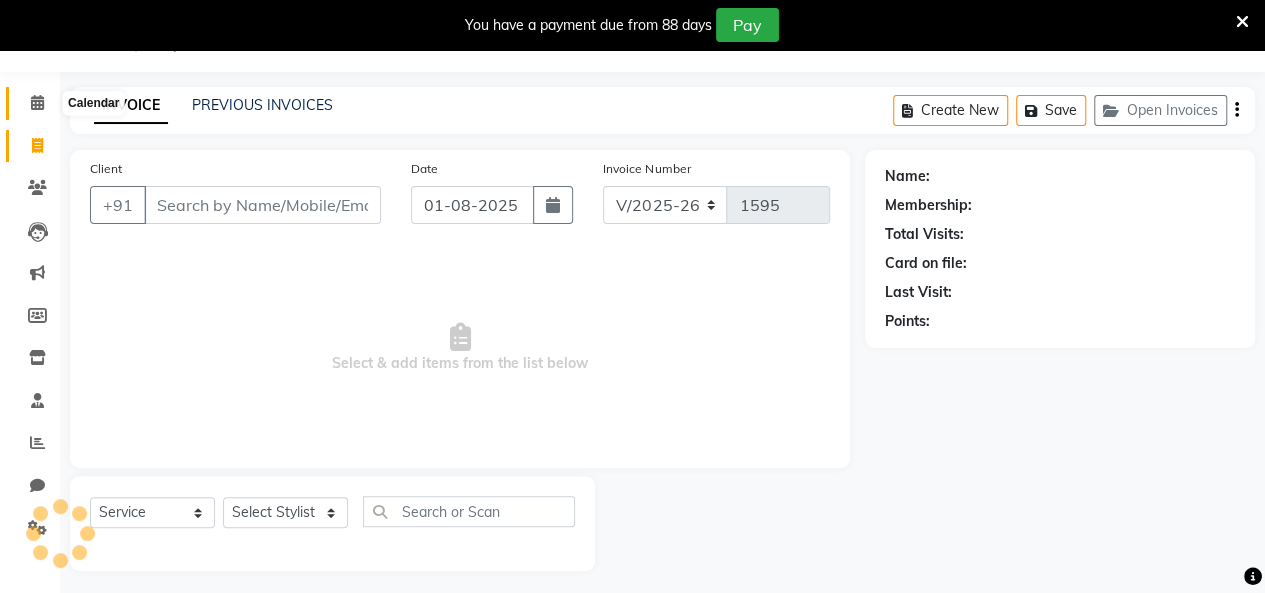 scroll, scrollTop: 56, scrollLeft: 0, axis: vertical 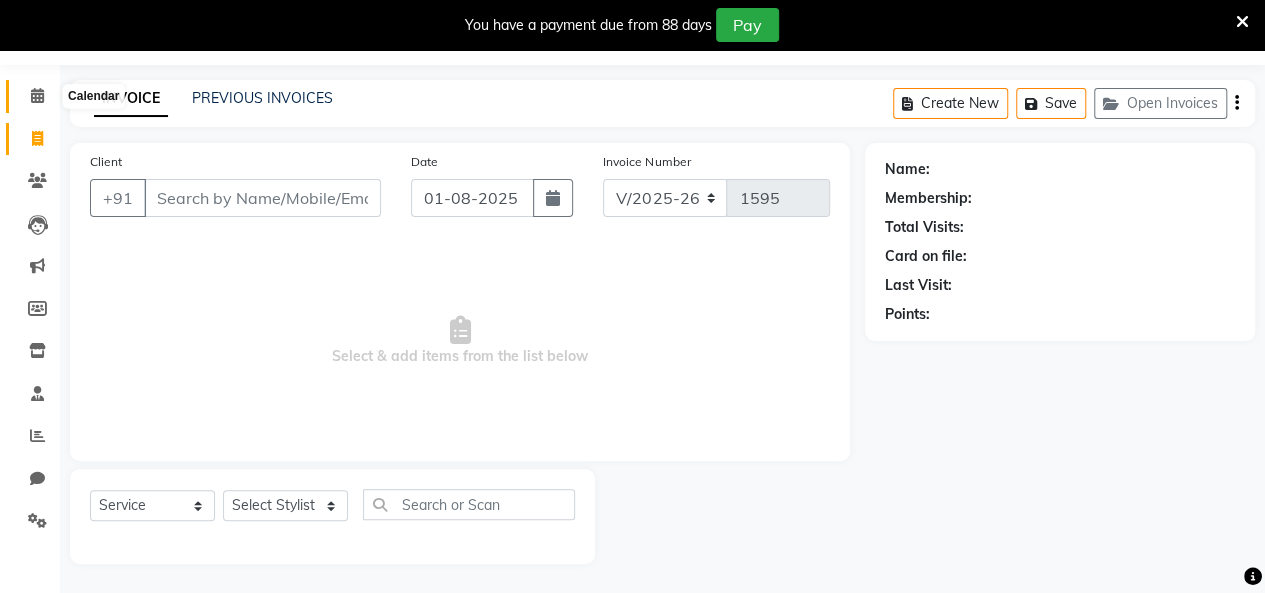 click 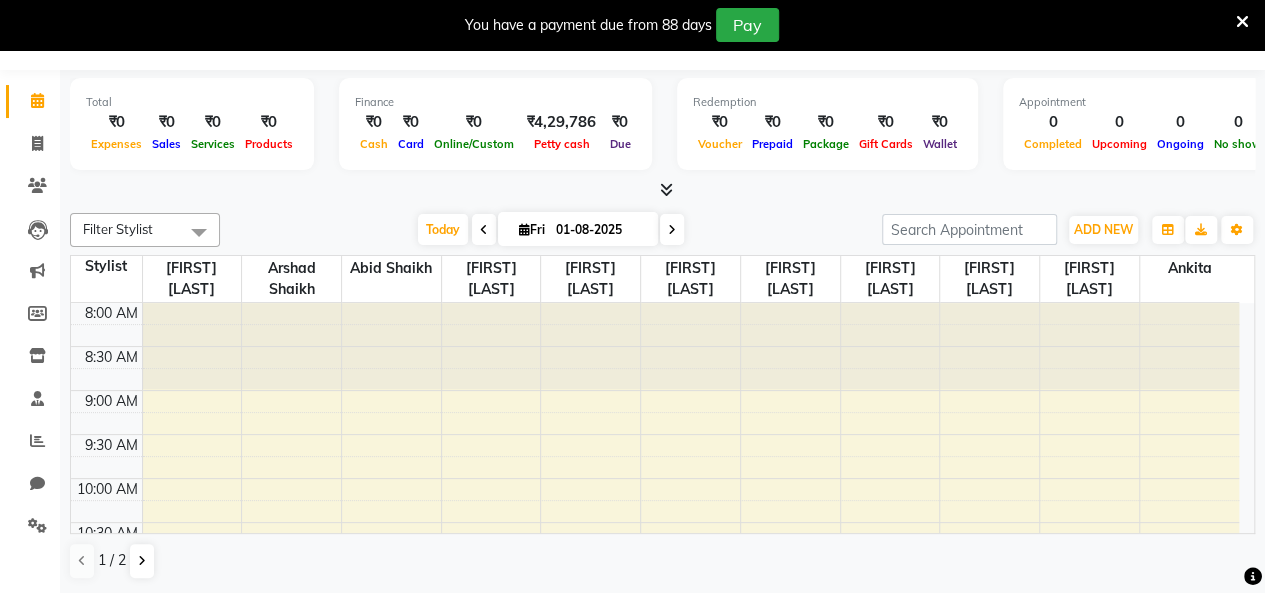 scroll, scrollTop: 49, scrollLeft: 0, axis: vertical 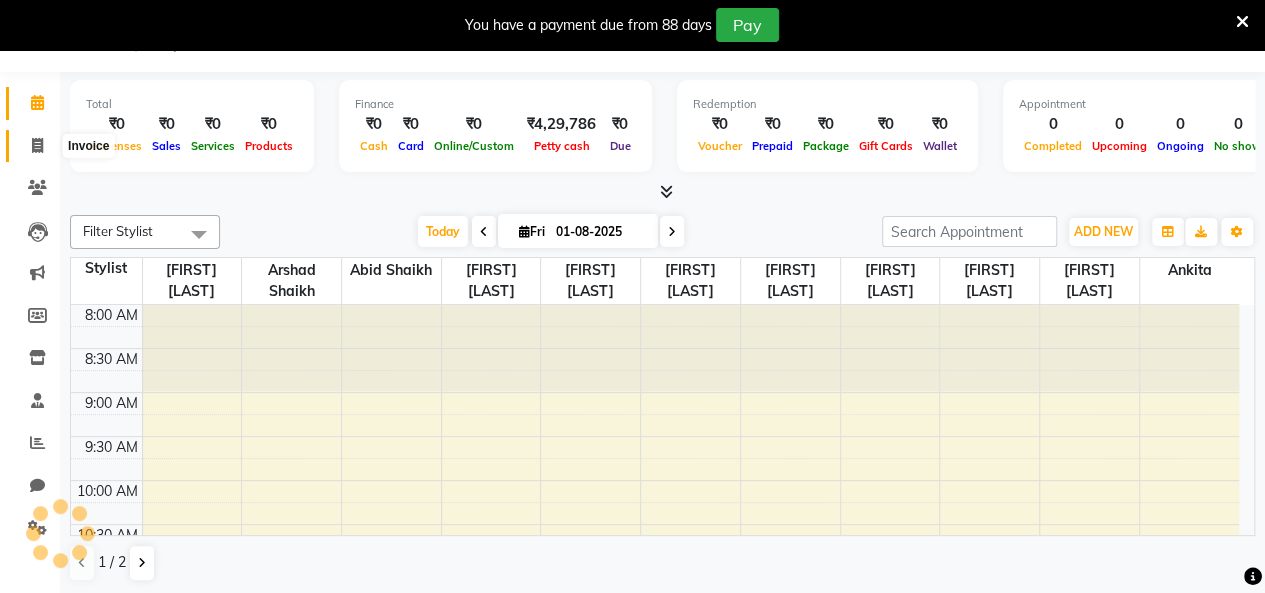 click 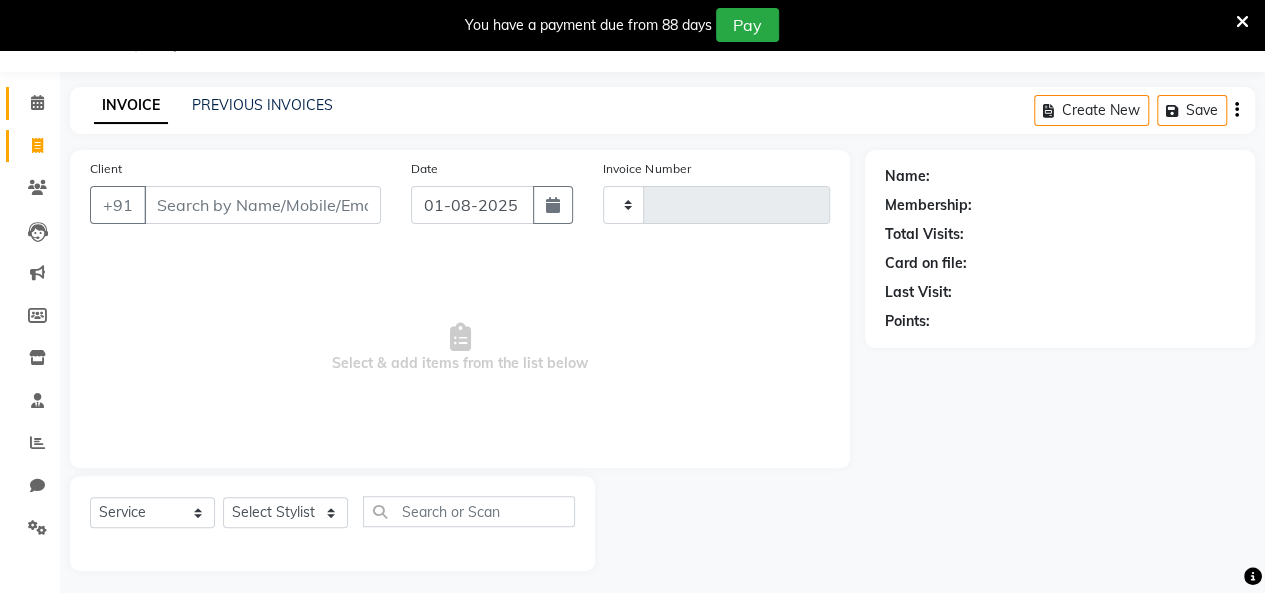 type on "1595" 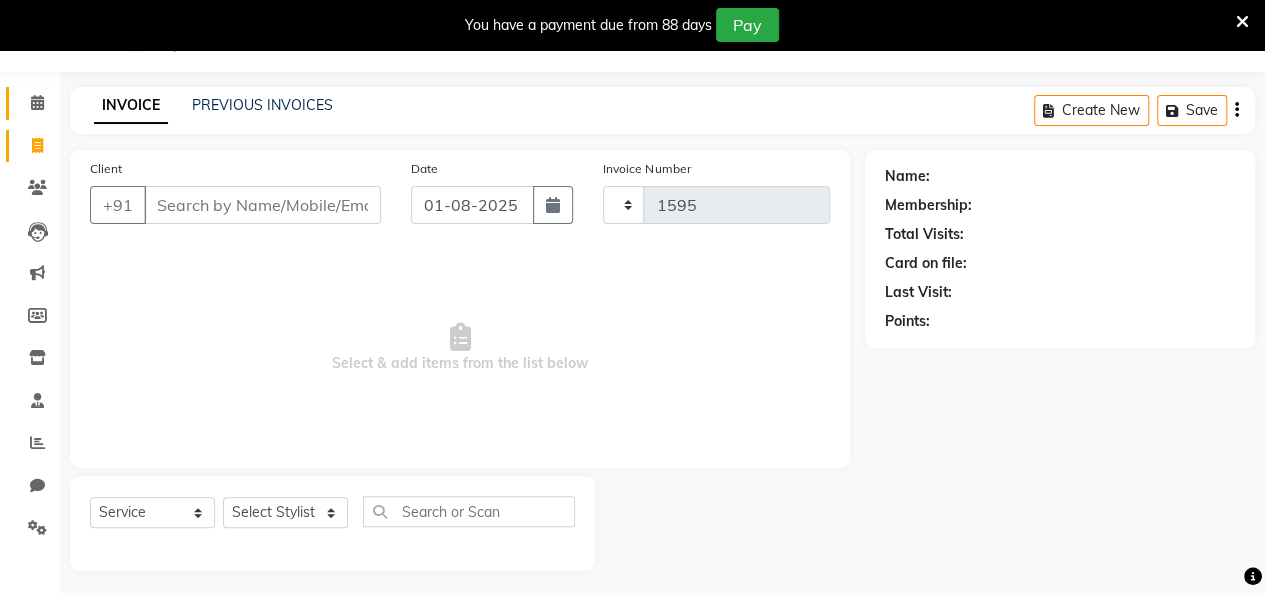 select on "3037" 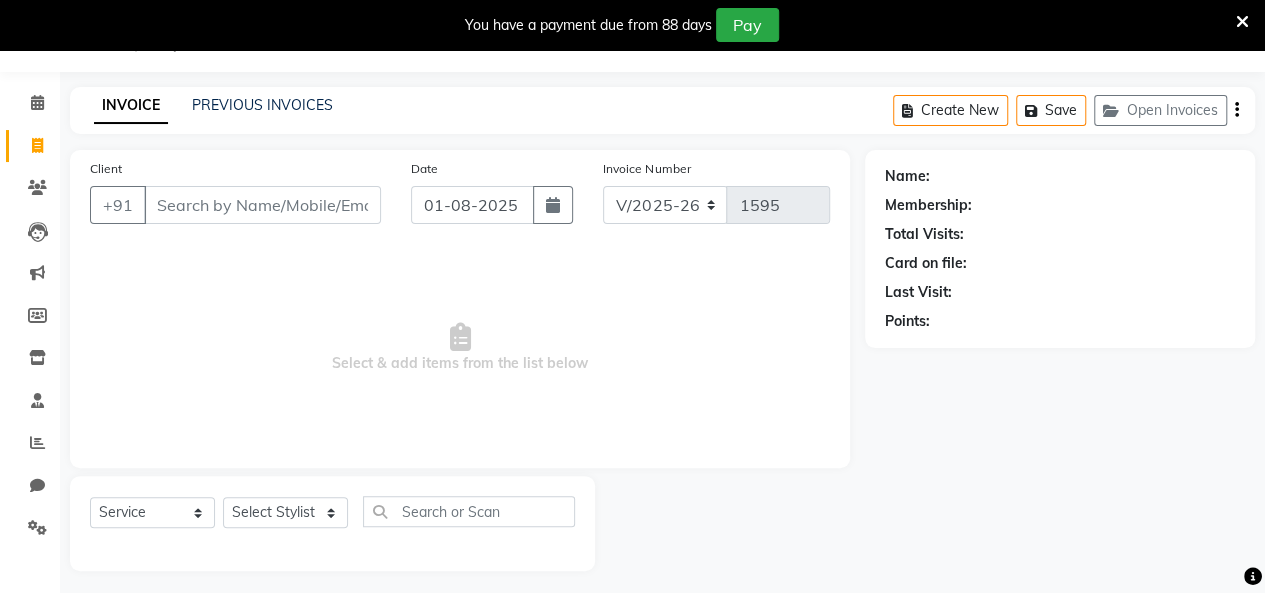 click on "Client" at bounding box center (262, 205) 